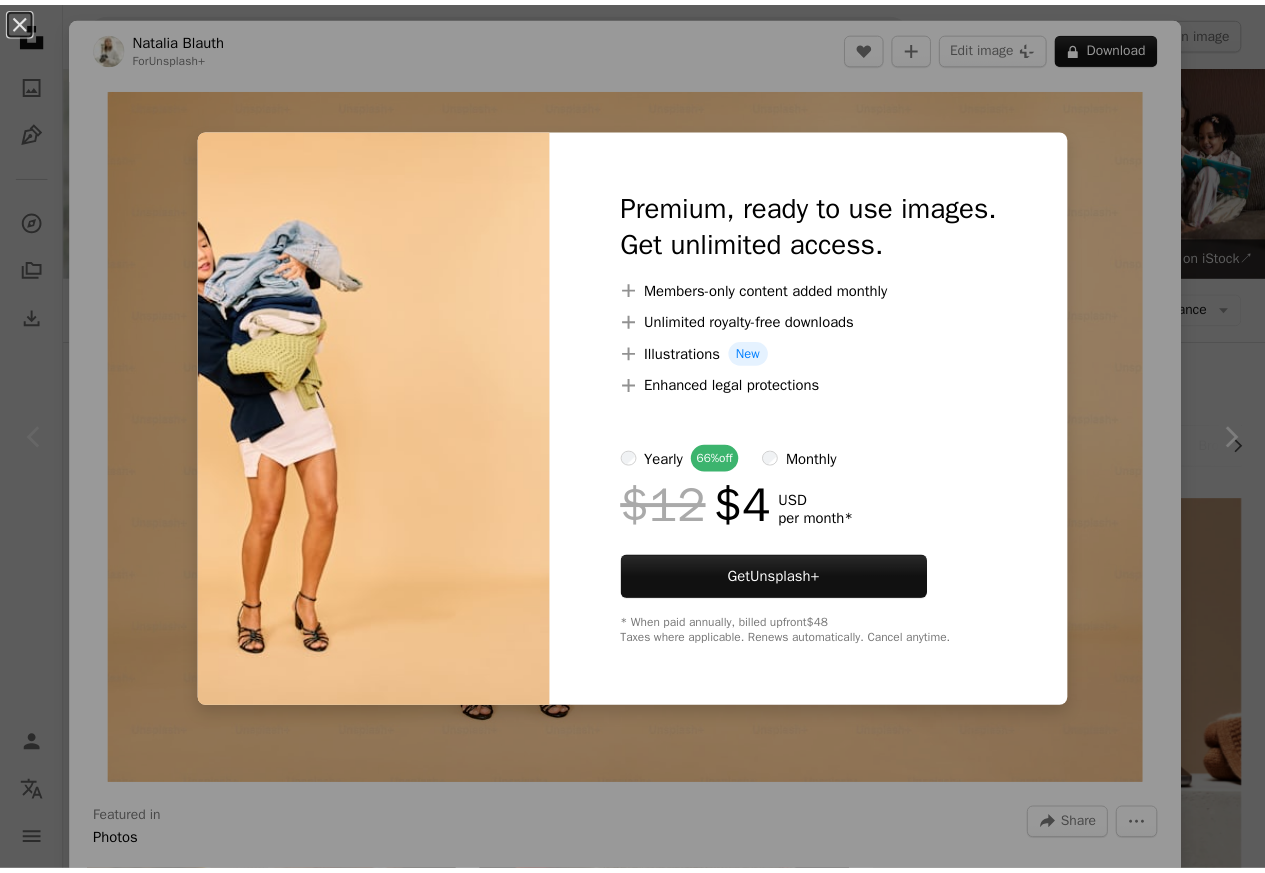 scroll, scrollTop: 0, scrollLeft: 0, axis: both 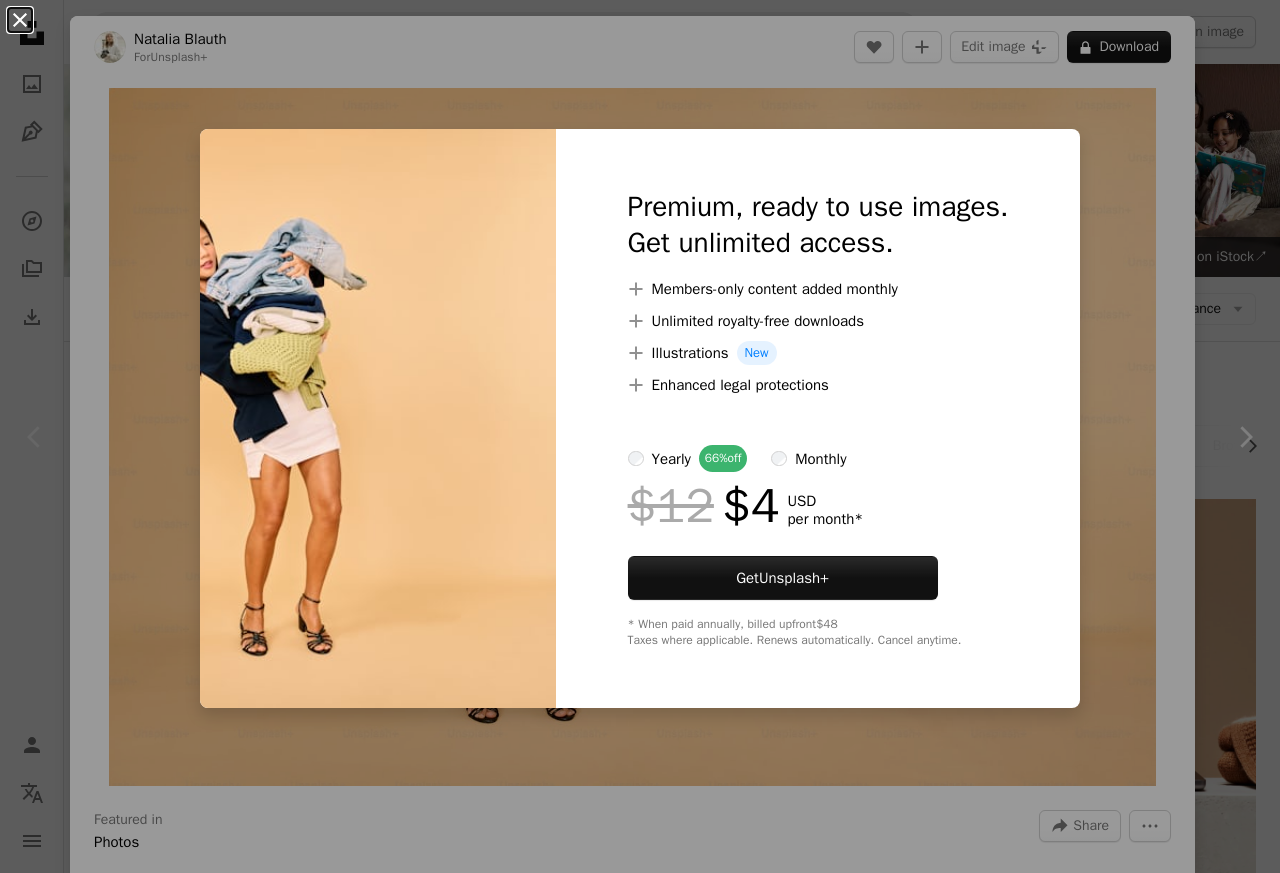 click on "An X shape" at bounding box center [20, 20] 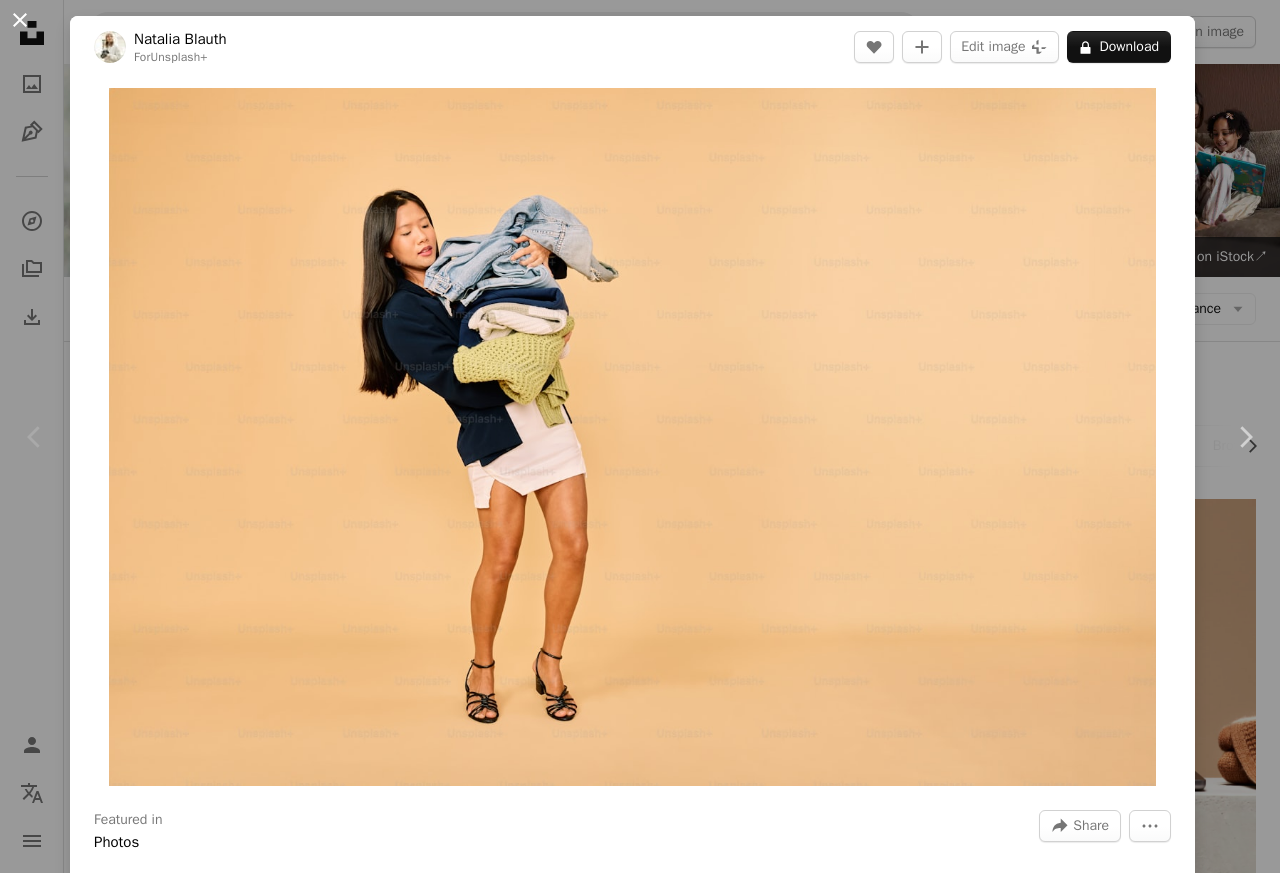 click on "An X shape" at bounding box center [20, 20] 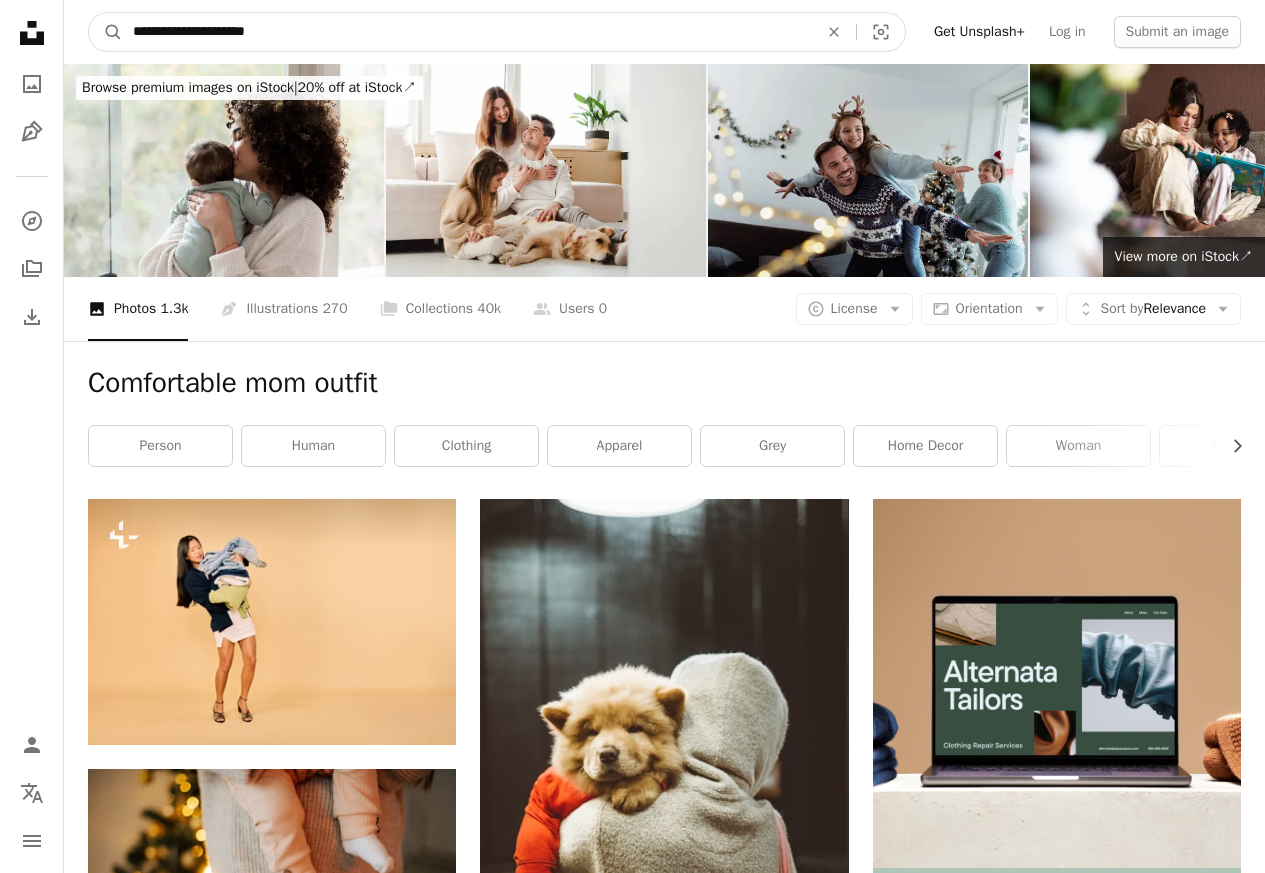 click on "**********" at bounding box center (467, 32) 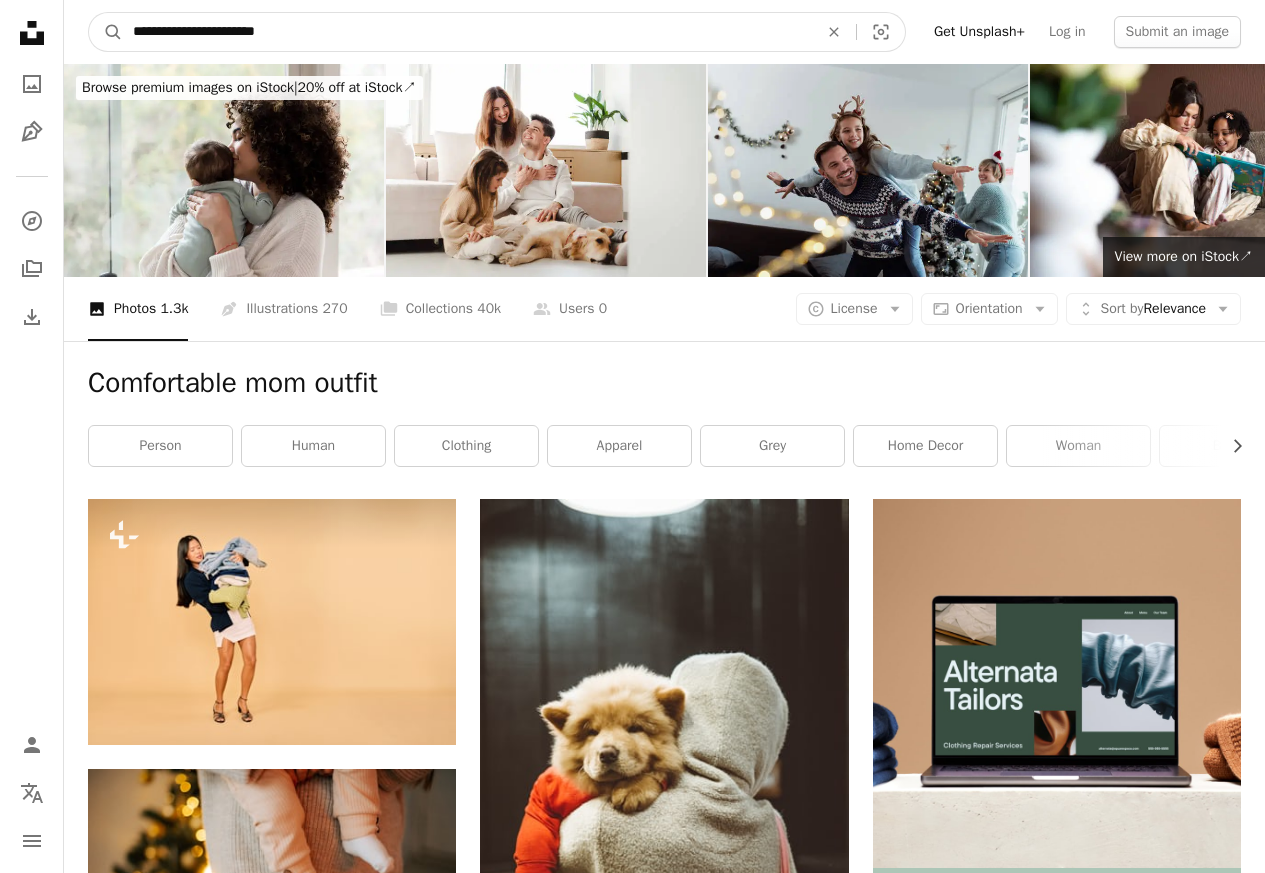 type on "**********" 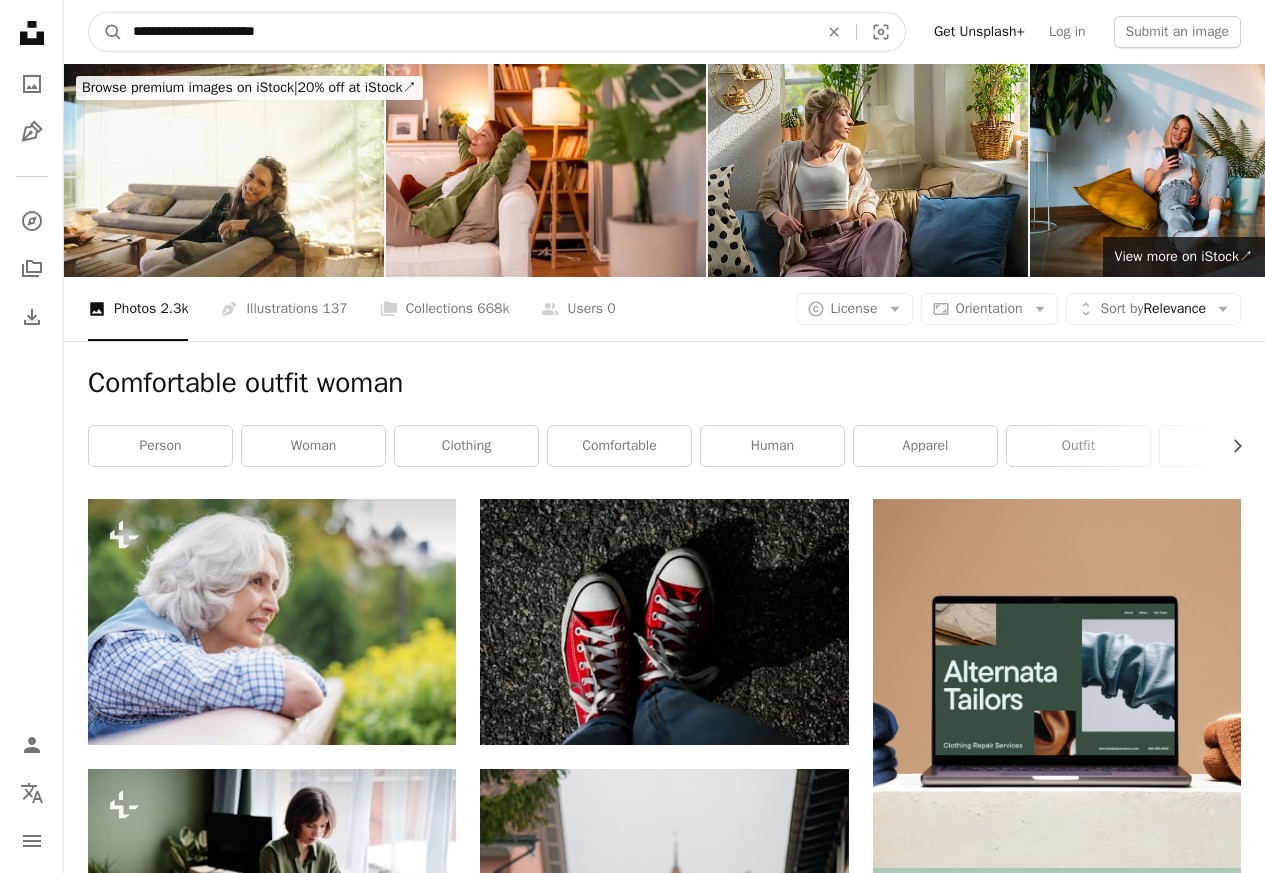 click on "**********" at bounding box center [467, 32] 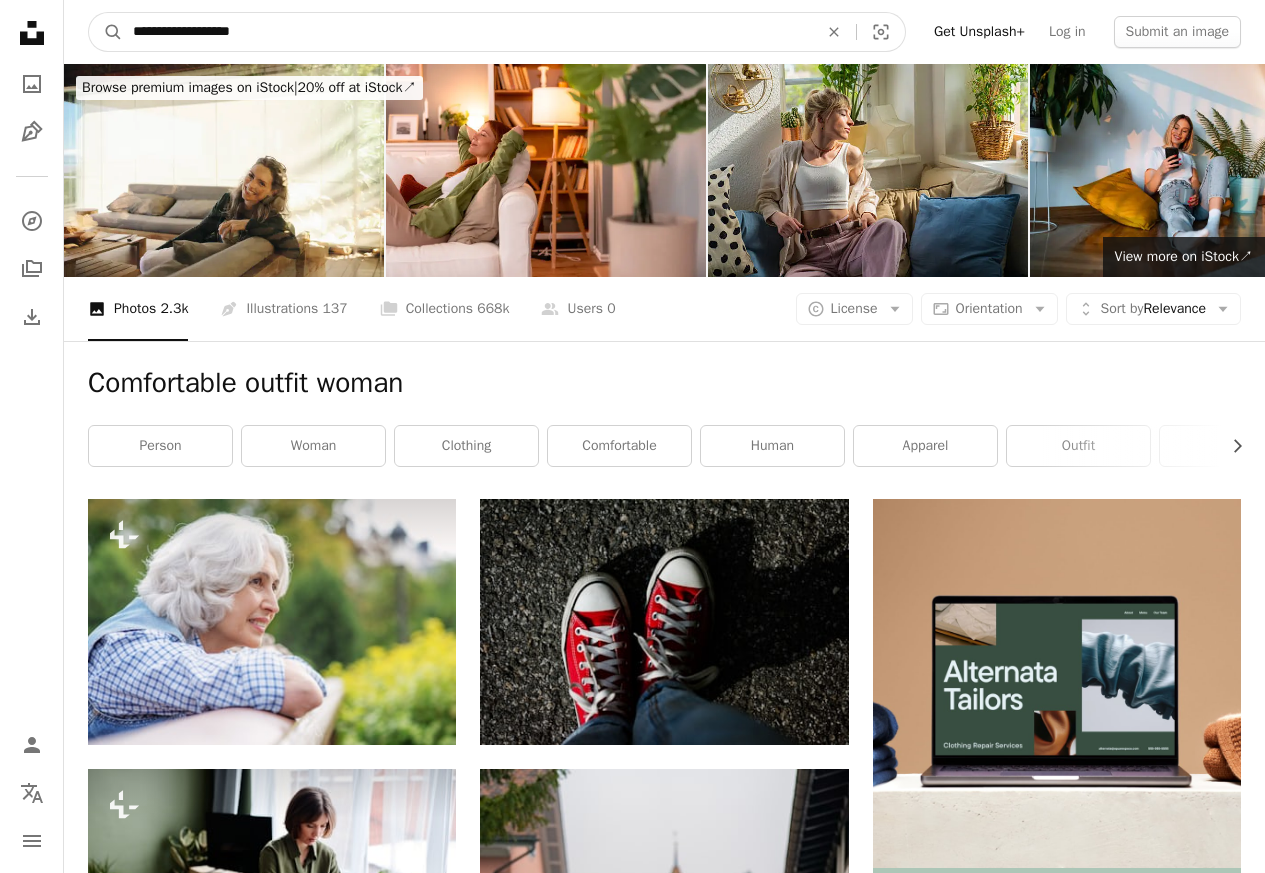 type on "**********" 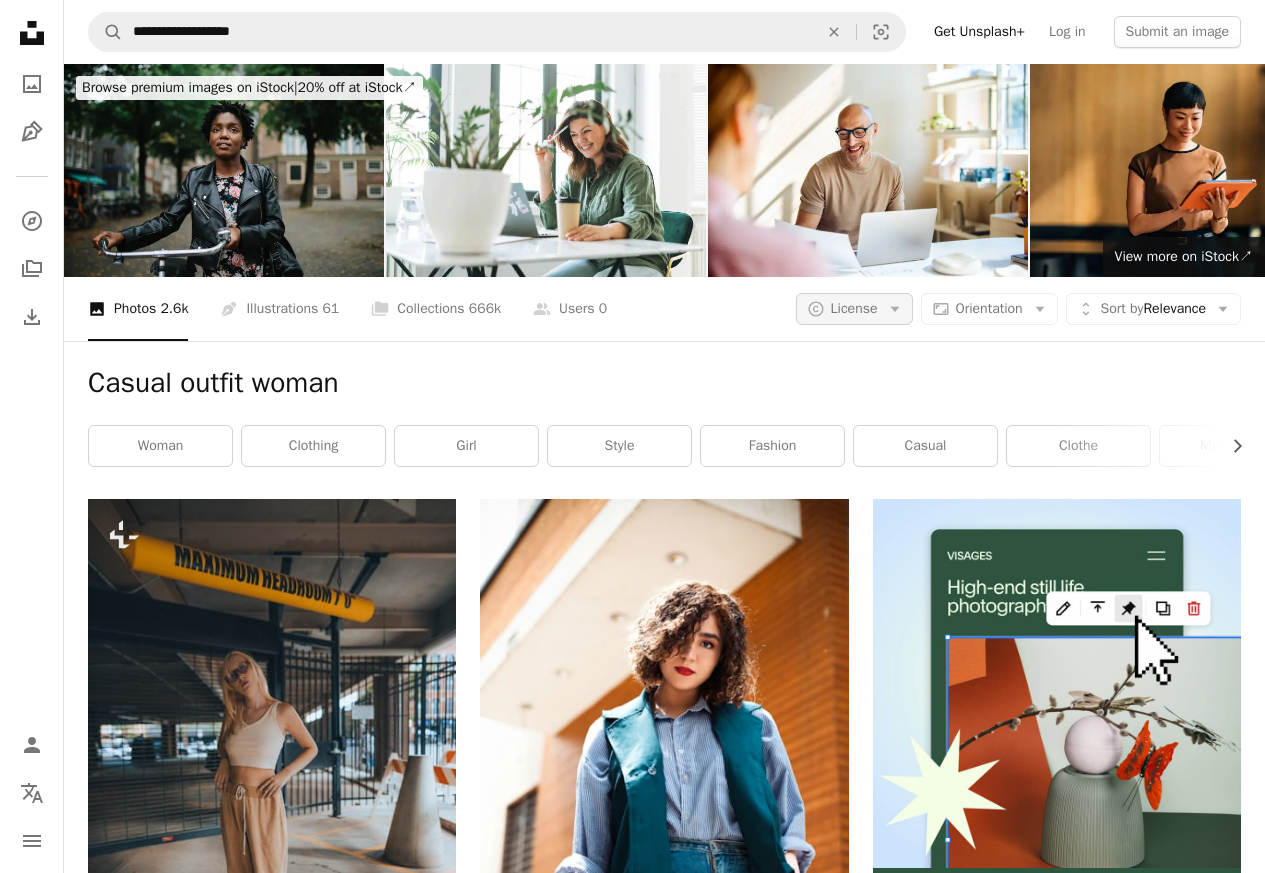 click on "License" at bounding box center [854, 308] 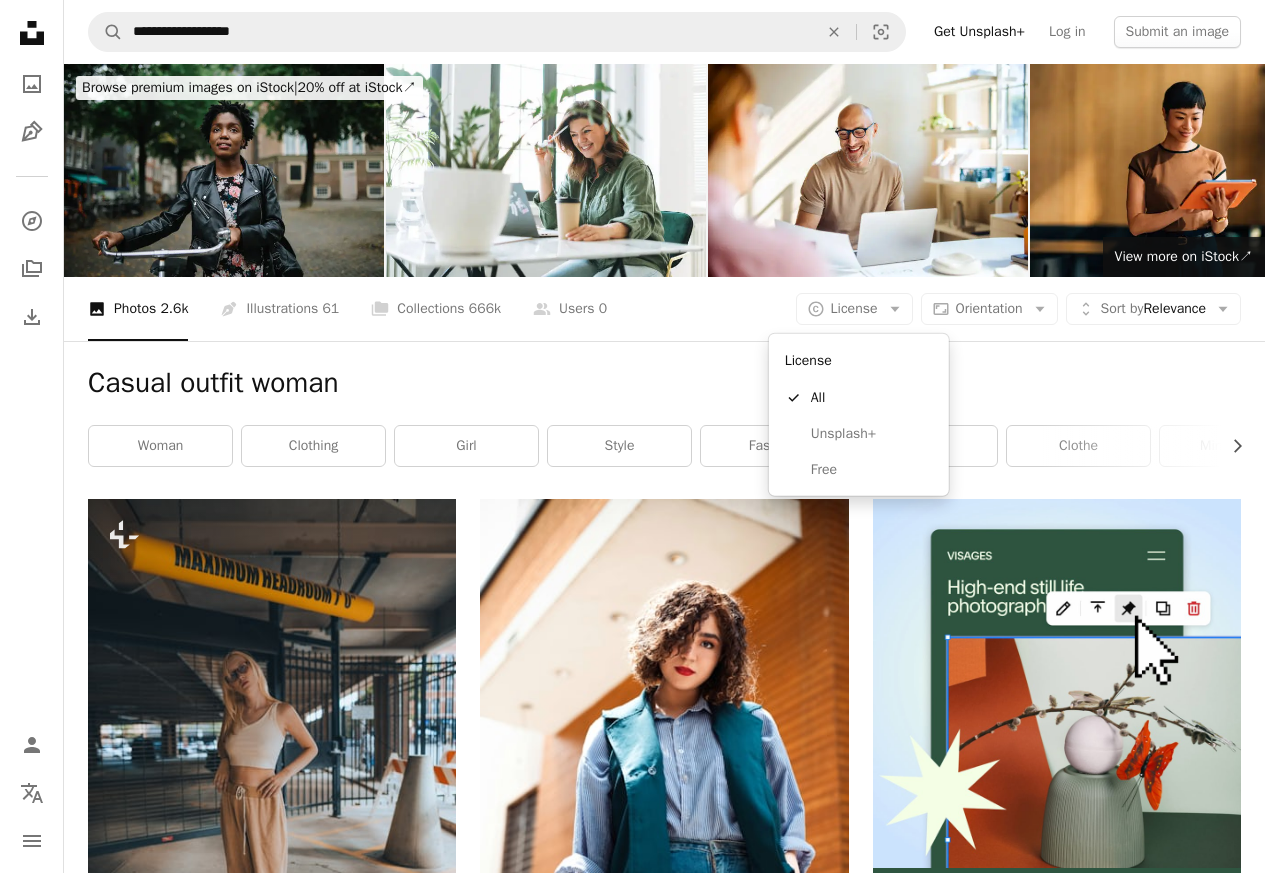 click on "Free" at bounding box center (872, 470) 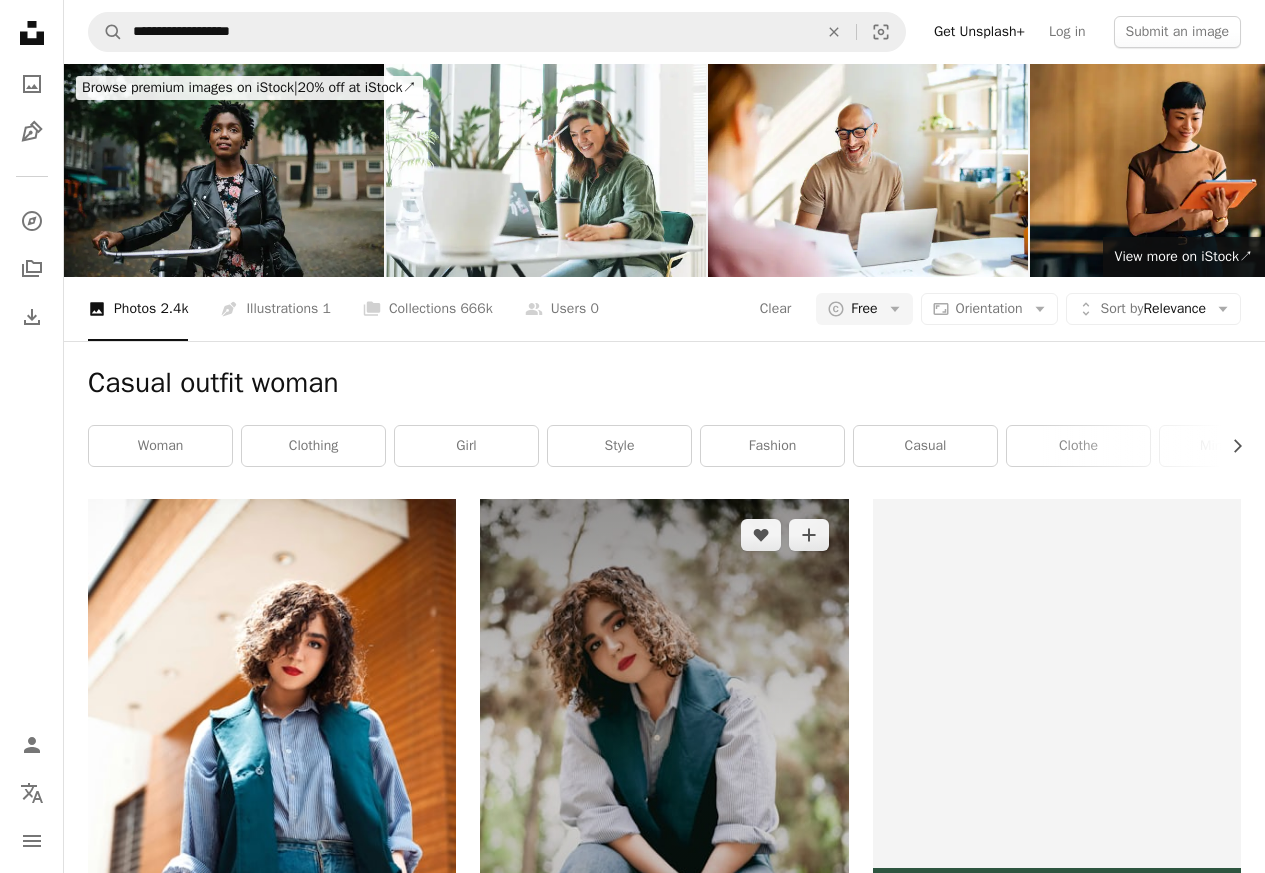 click at bounding box center [664, 775] 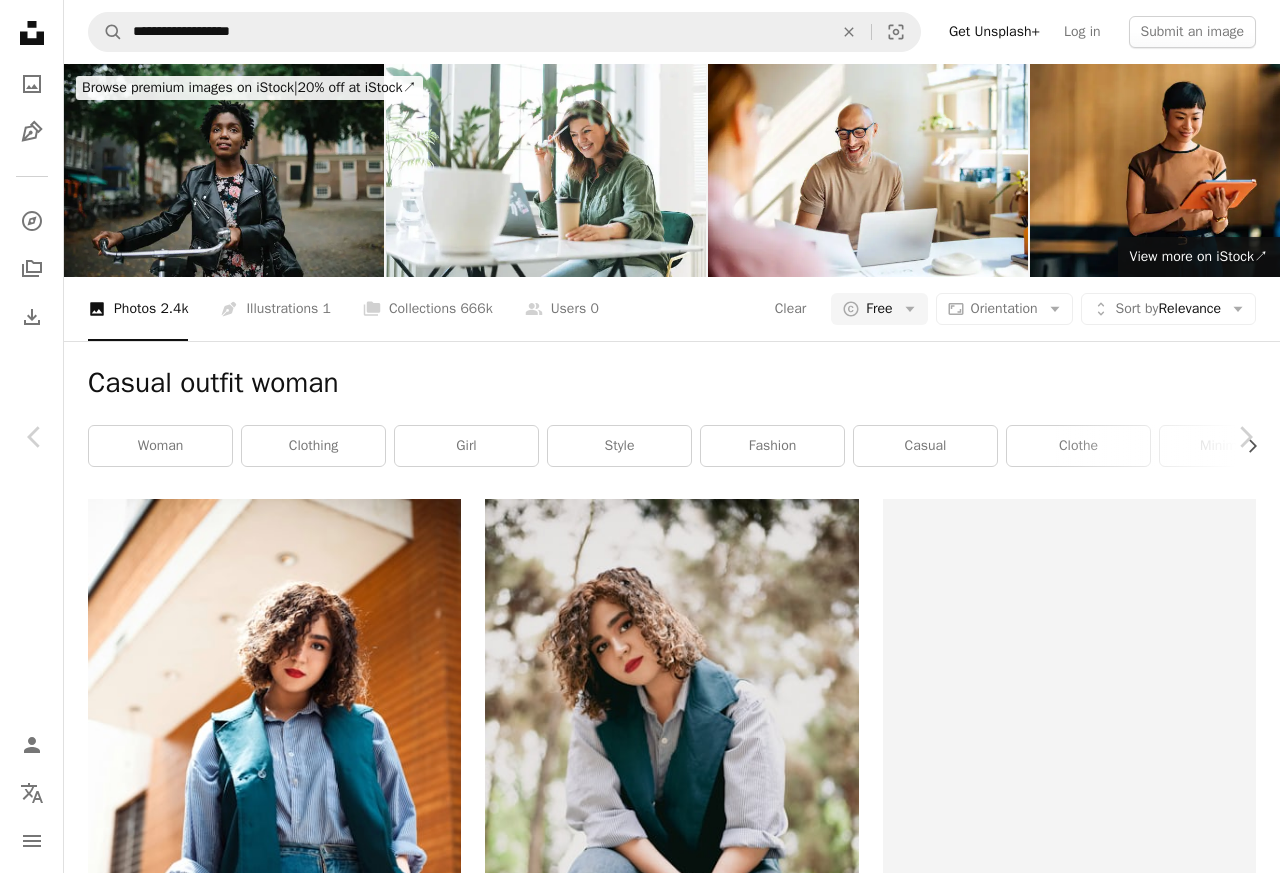 click on "Download free" at bounding box center (1081, 5021) 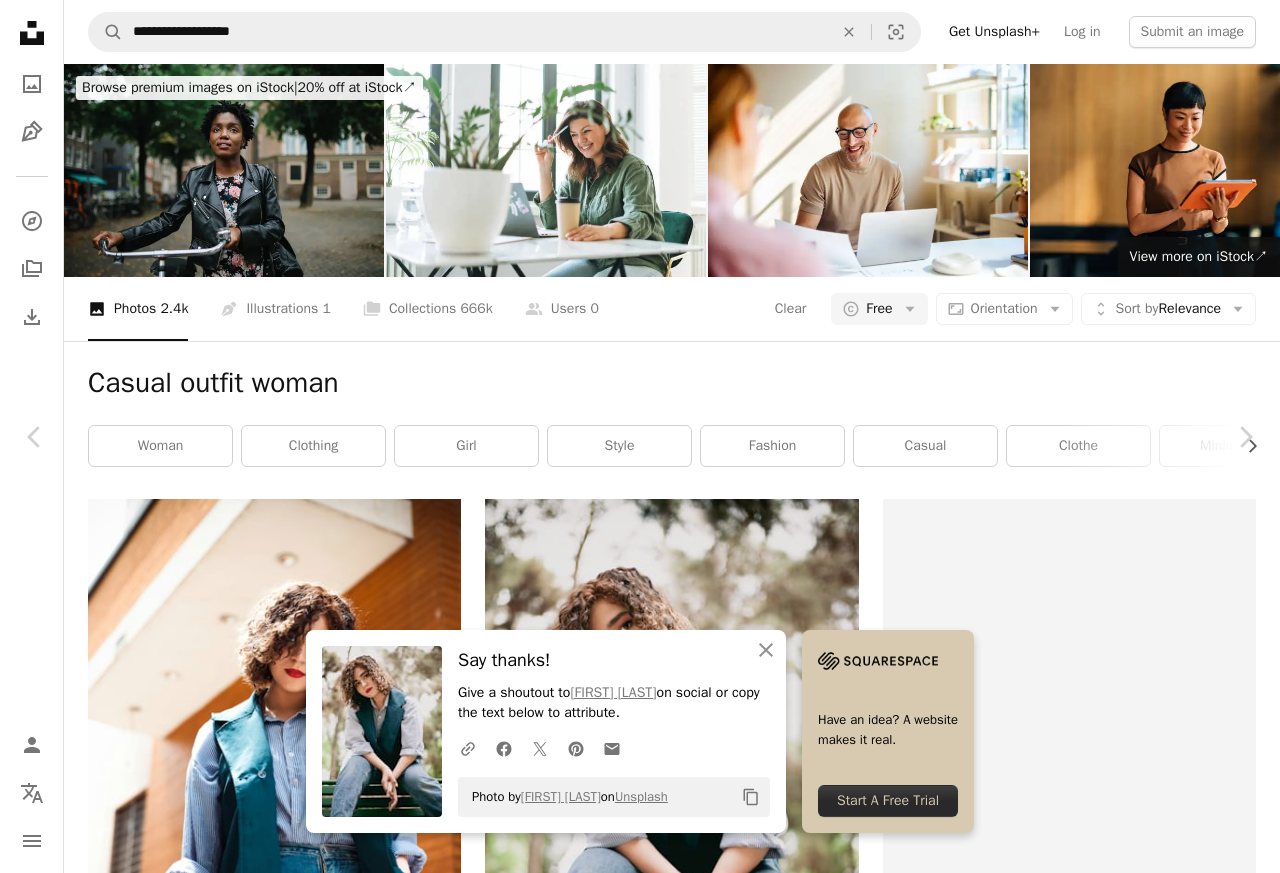 click on "An X shape" at bounding box center (20, 20) 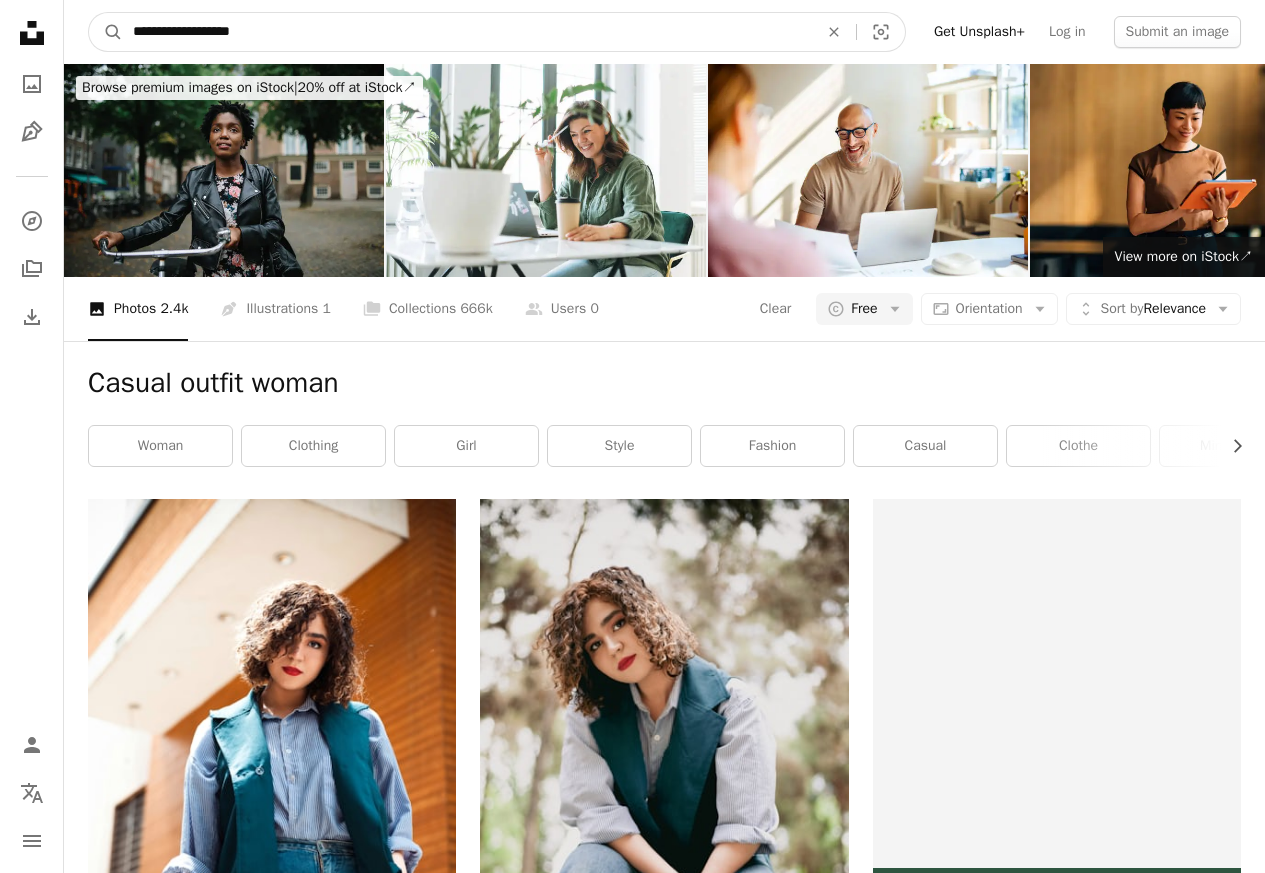 click on "**********" at bounding box center [467, 32] 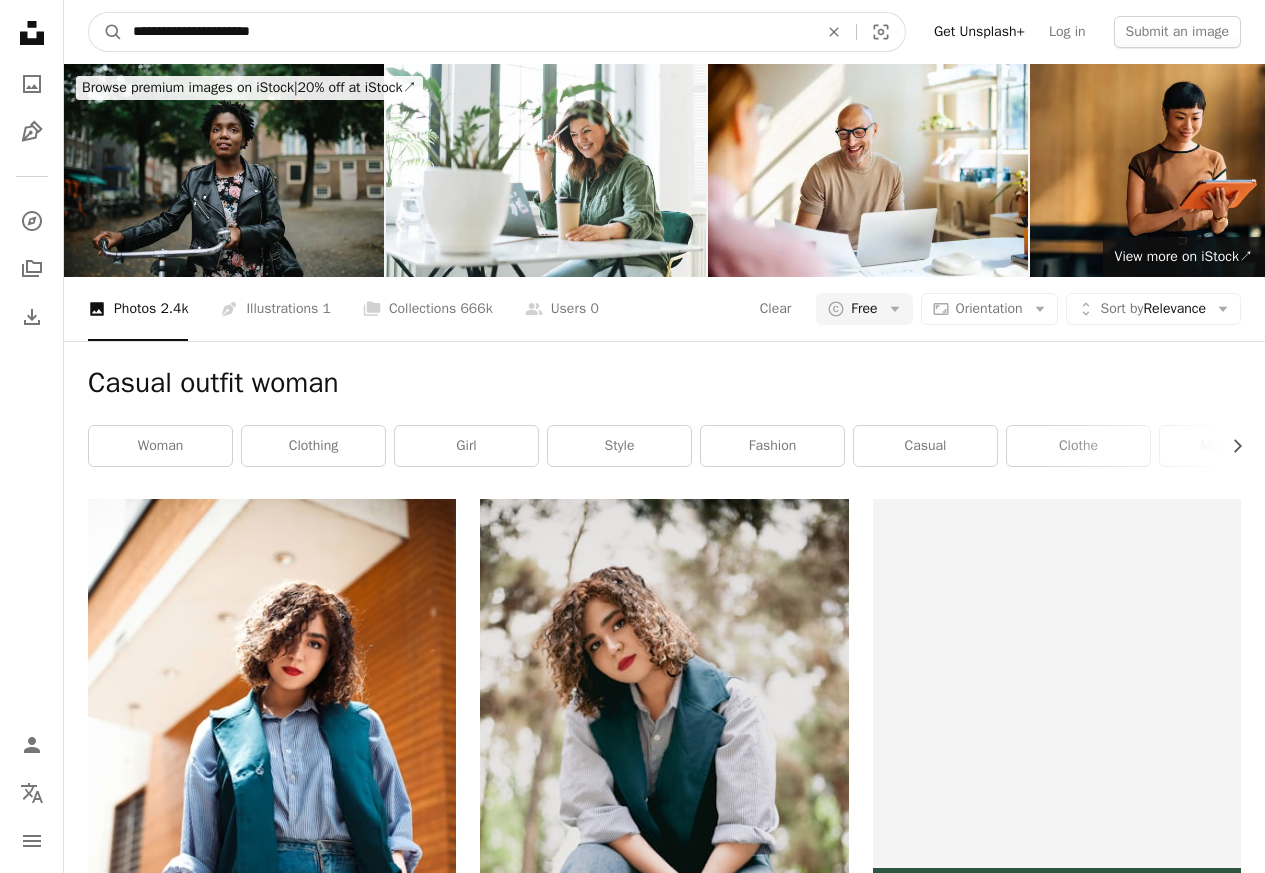 type on "**********" 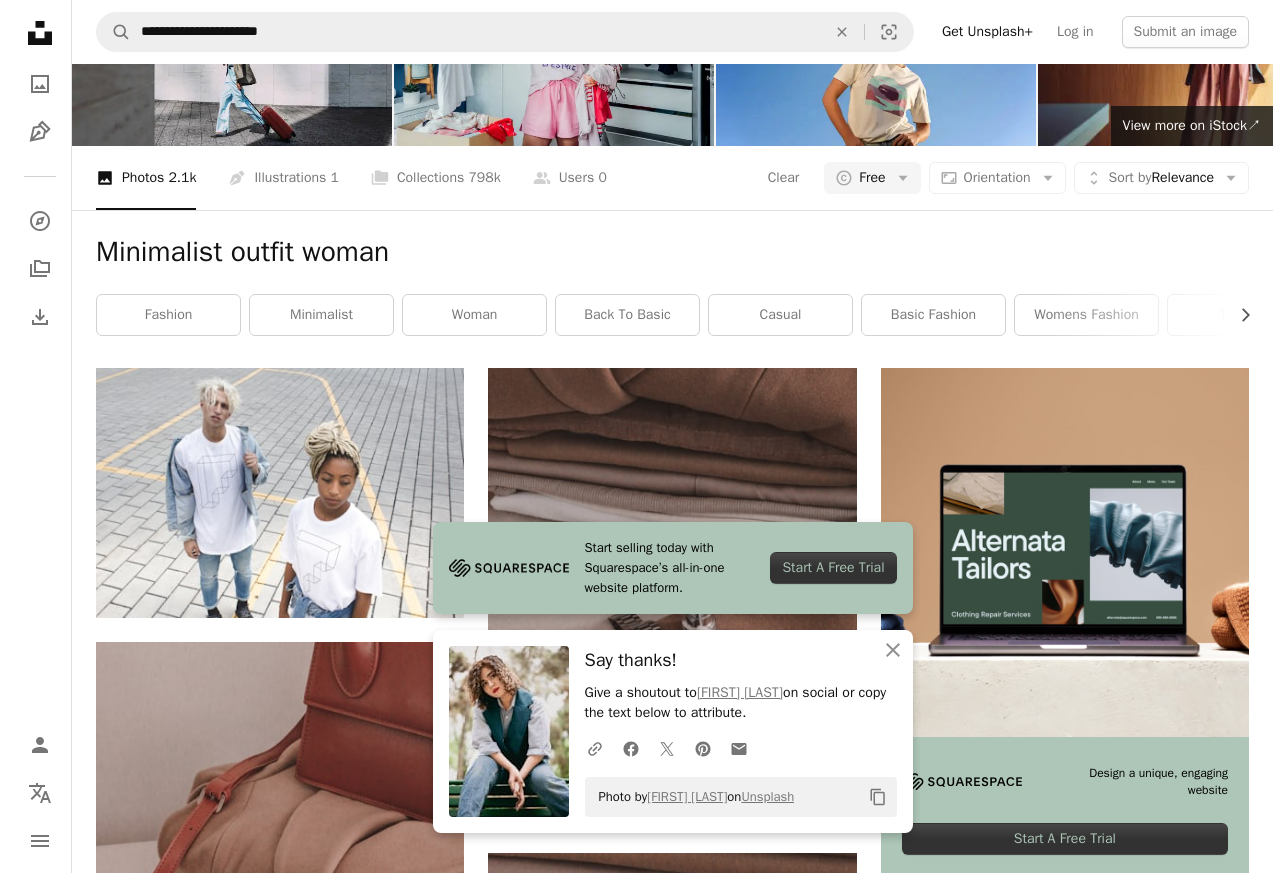 scroll, scrollTop: 720, scrollLeft: 0, axis: vertical 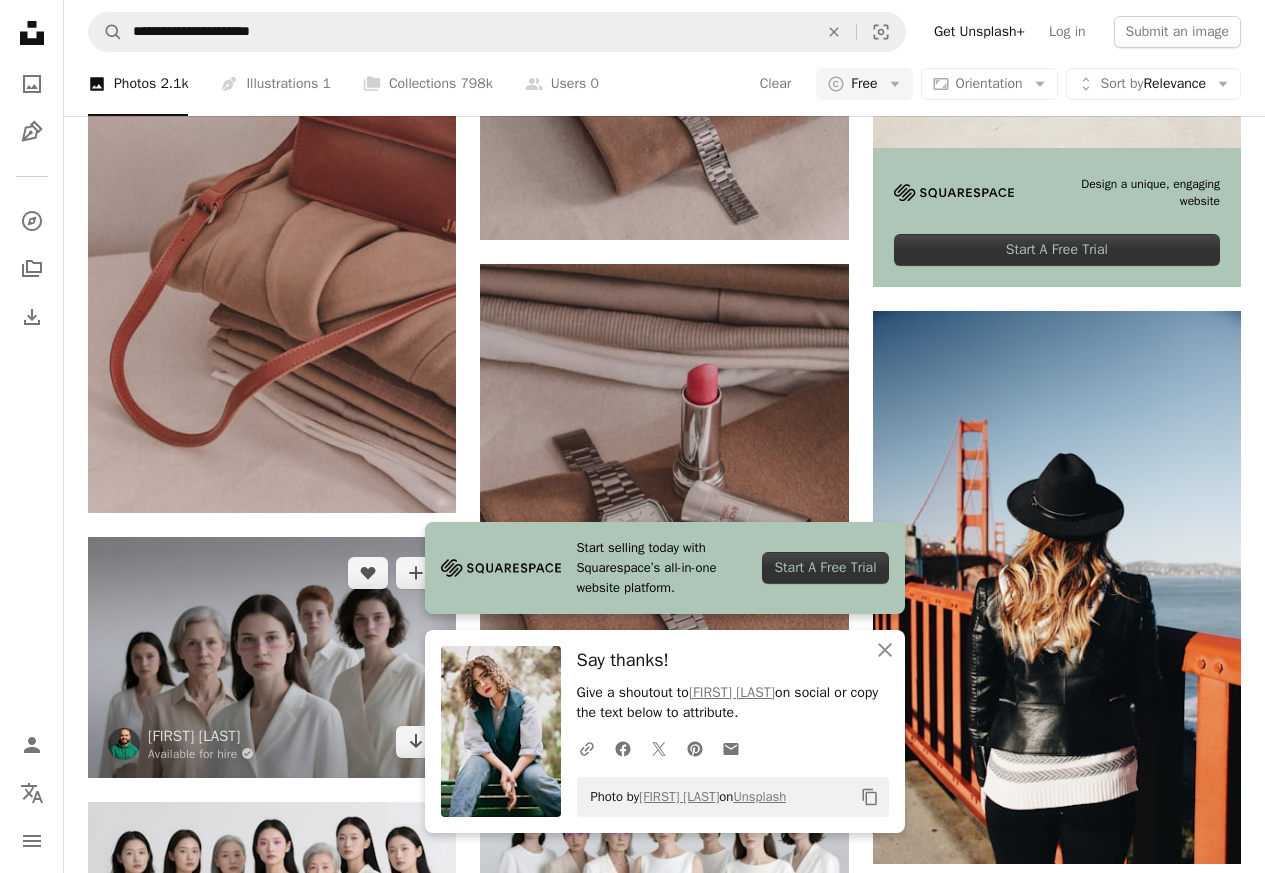click at bounding box center [272, 657] 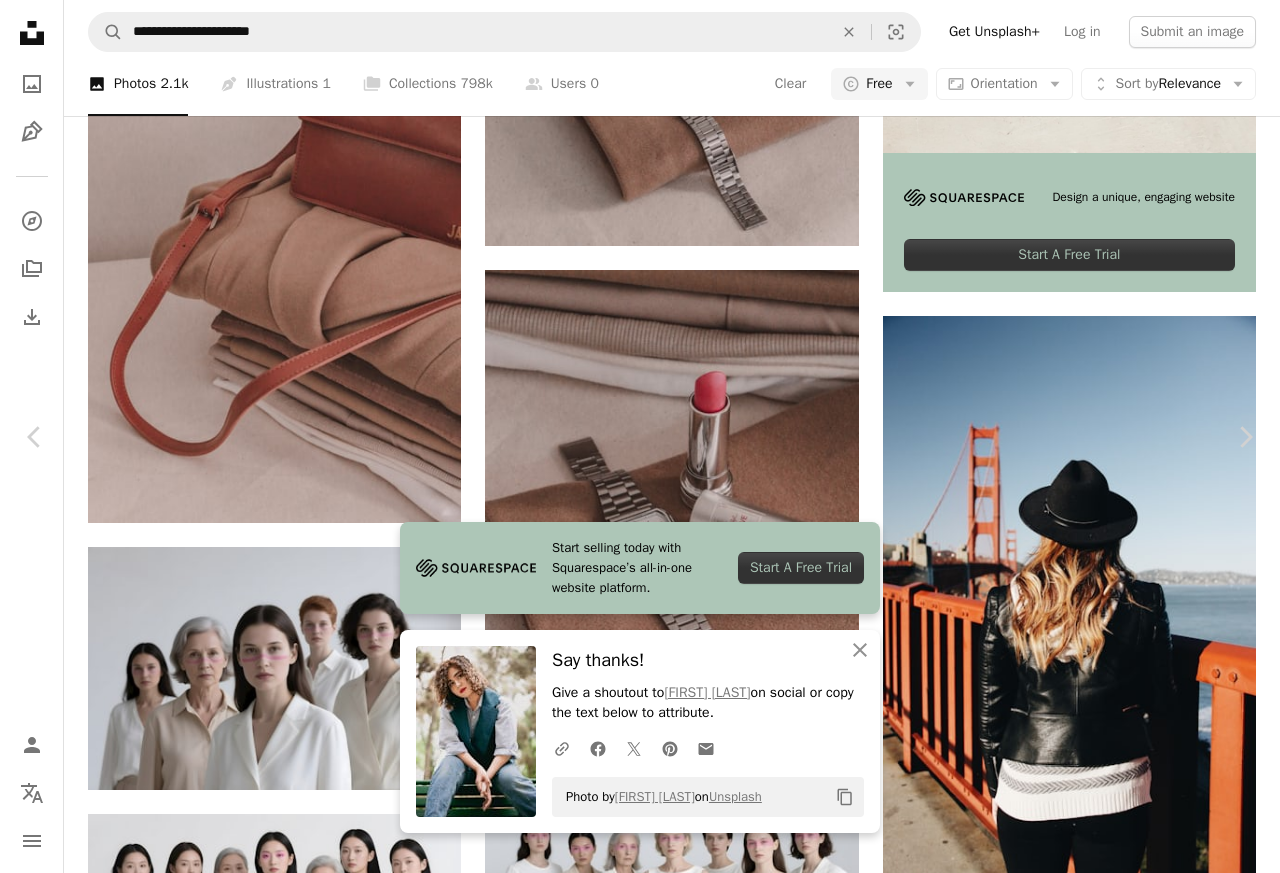 click on "Download free" at bounding box center (1081, 4102) 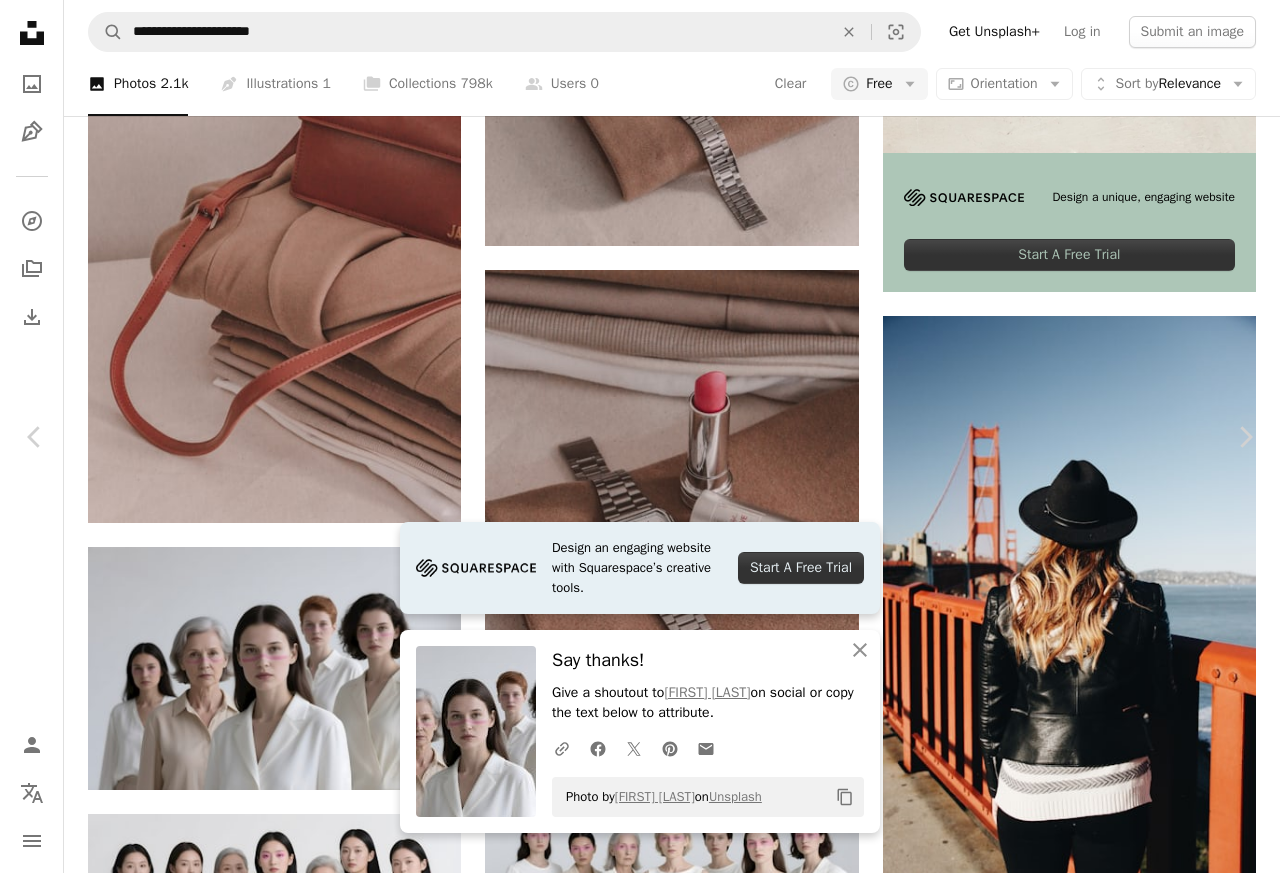 click on "Download free" at bounding box center [1081, 4102] 